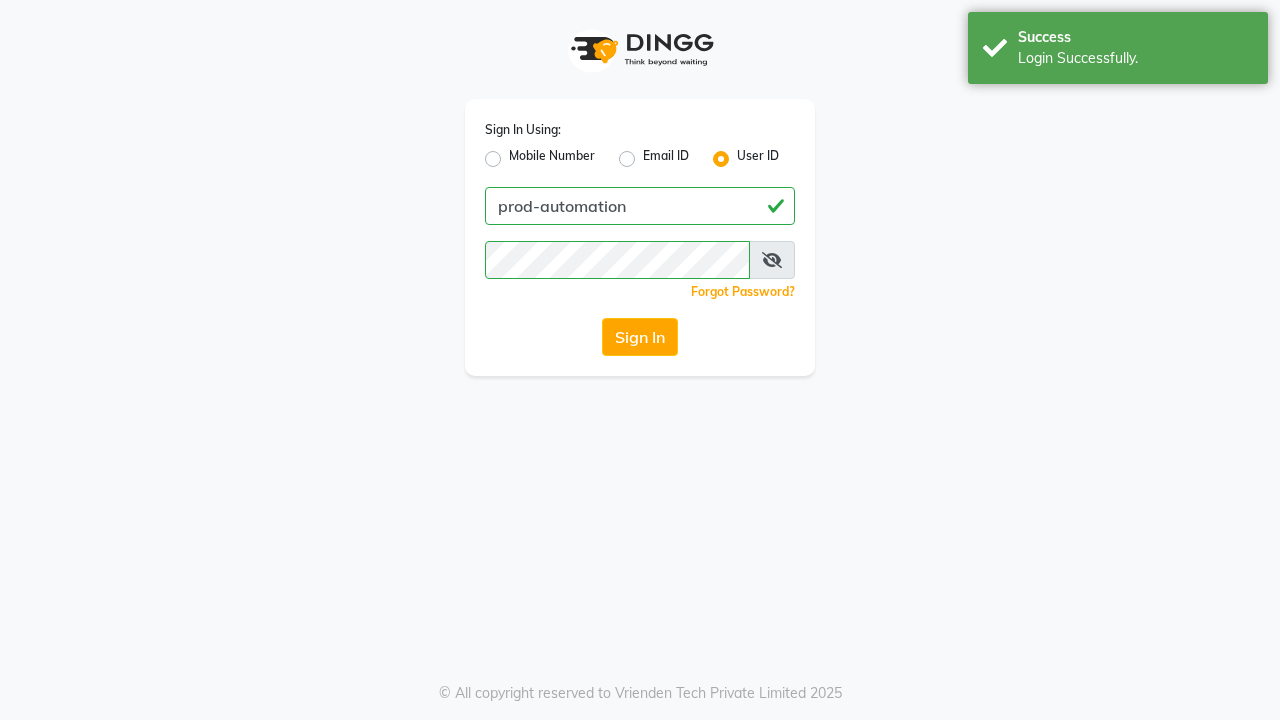 scroll, scrollTop: 0, scrollLeft: 0, axis: both 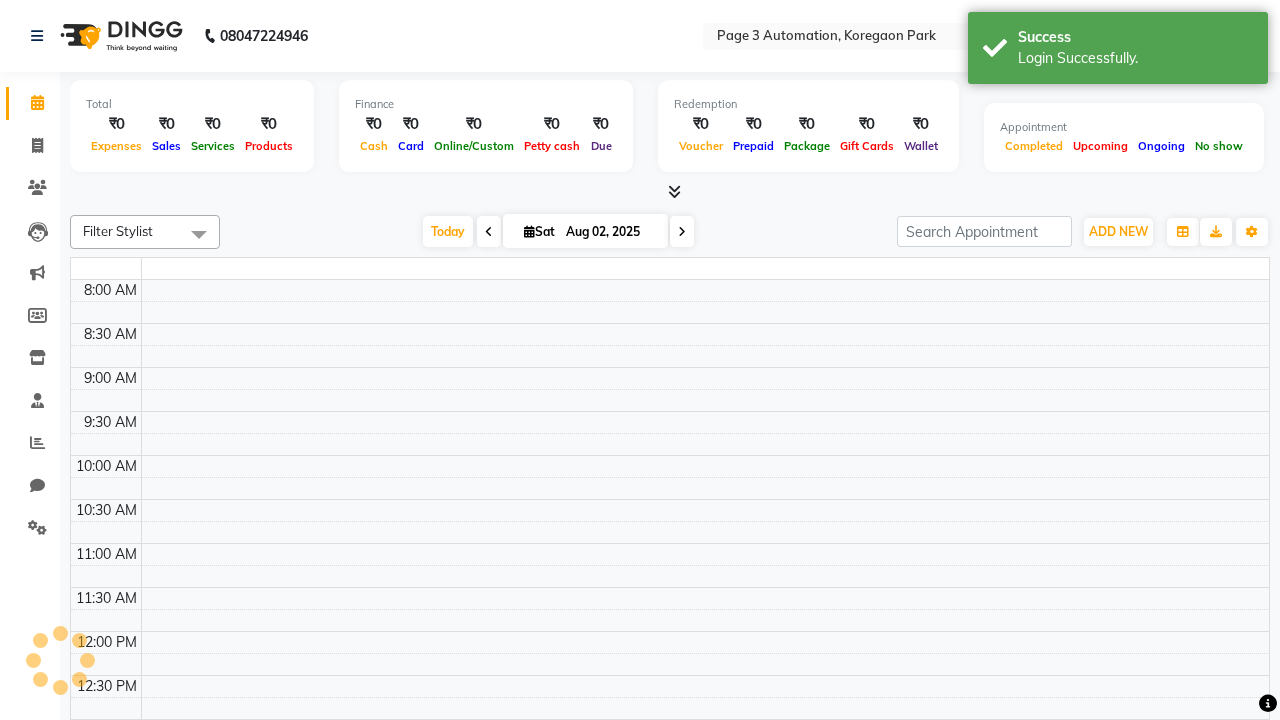 select on "en" 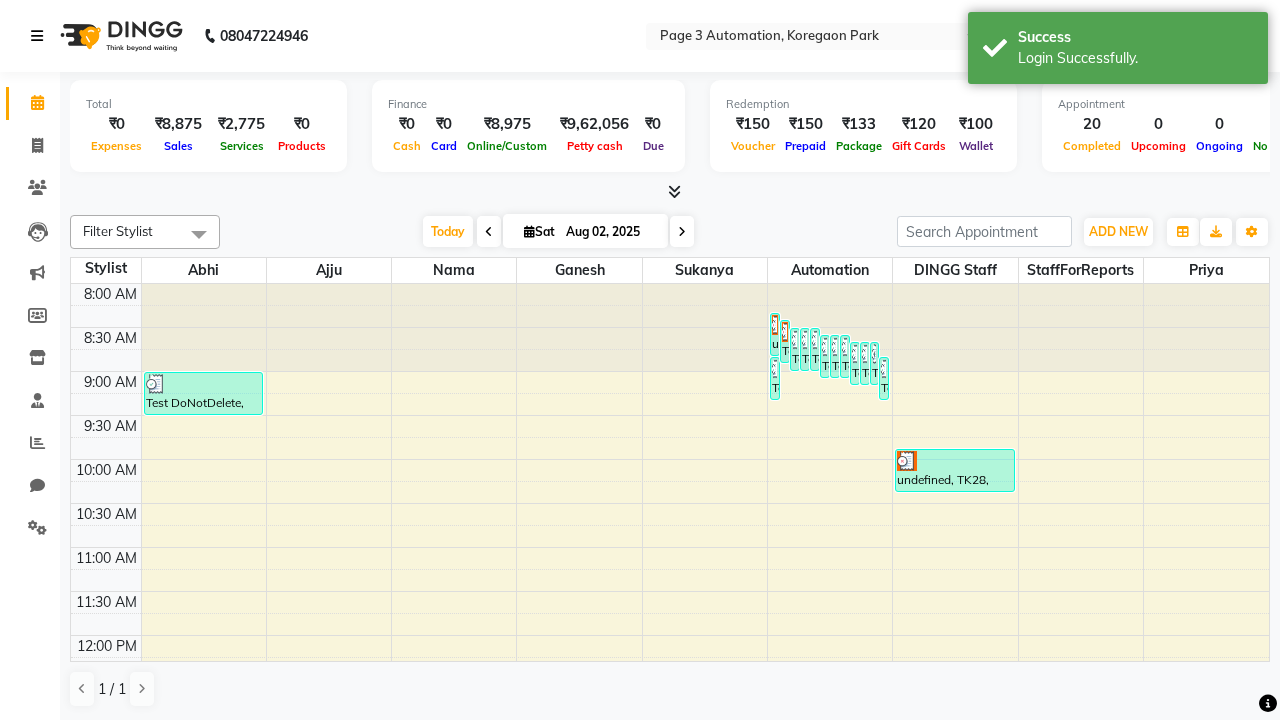 click at bounding box center (37, 36) 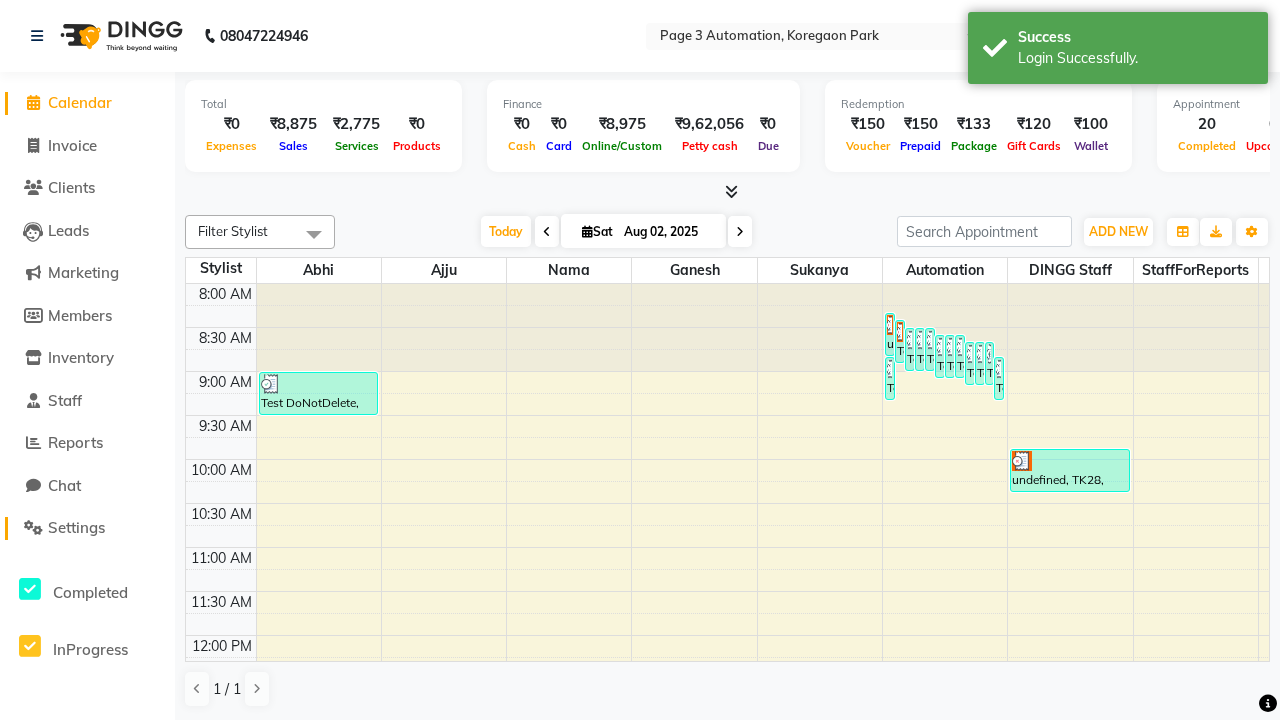 click on "Settings" 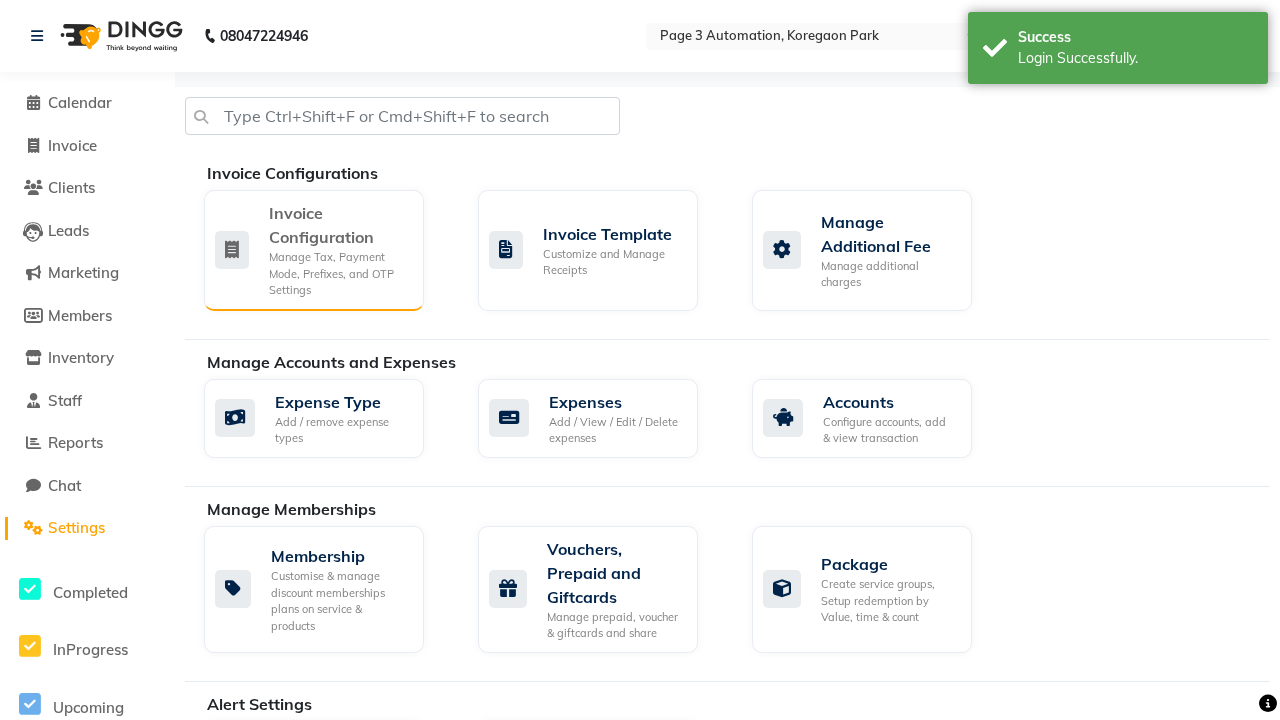 click on "Manage Tax, Payment Mode, Prefixes, and OTP Settings" 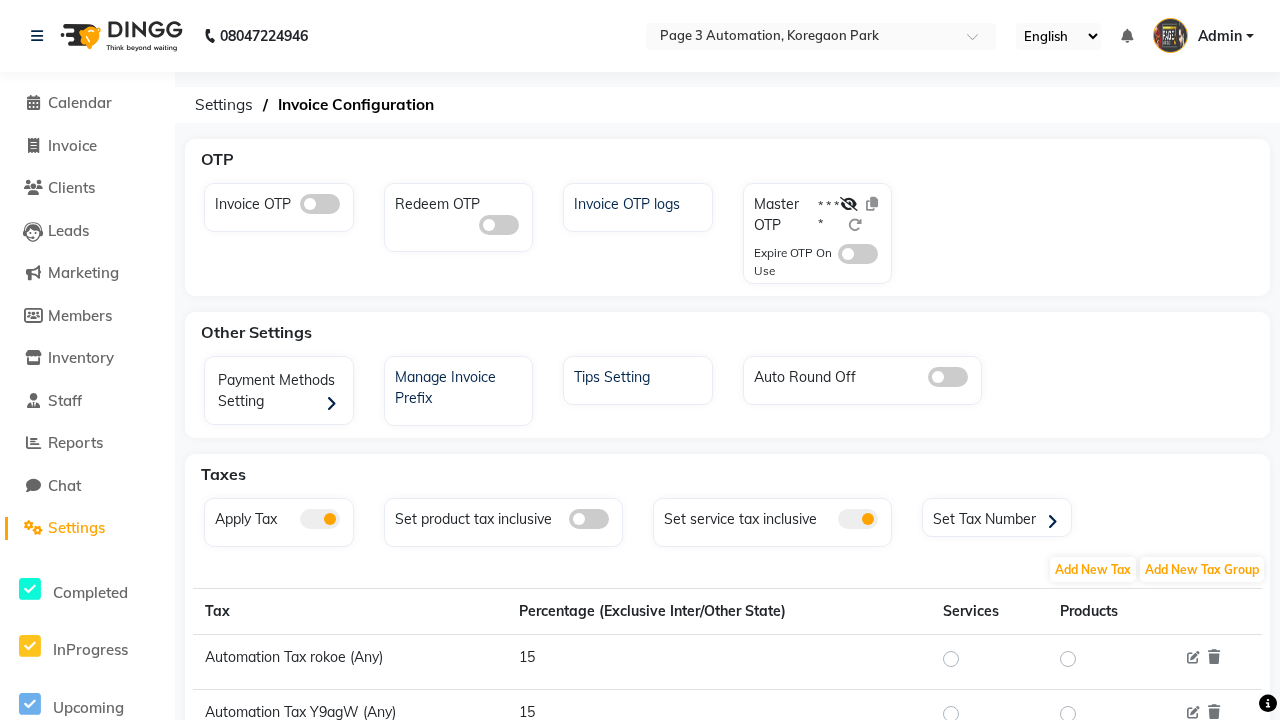 click 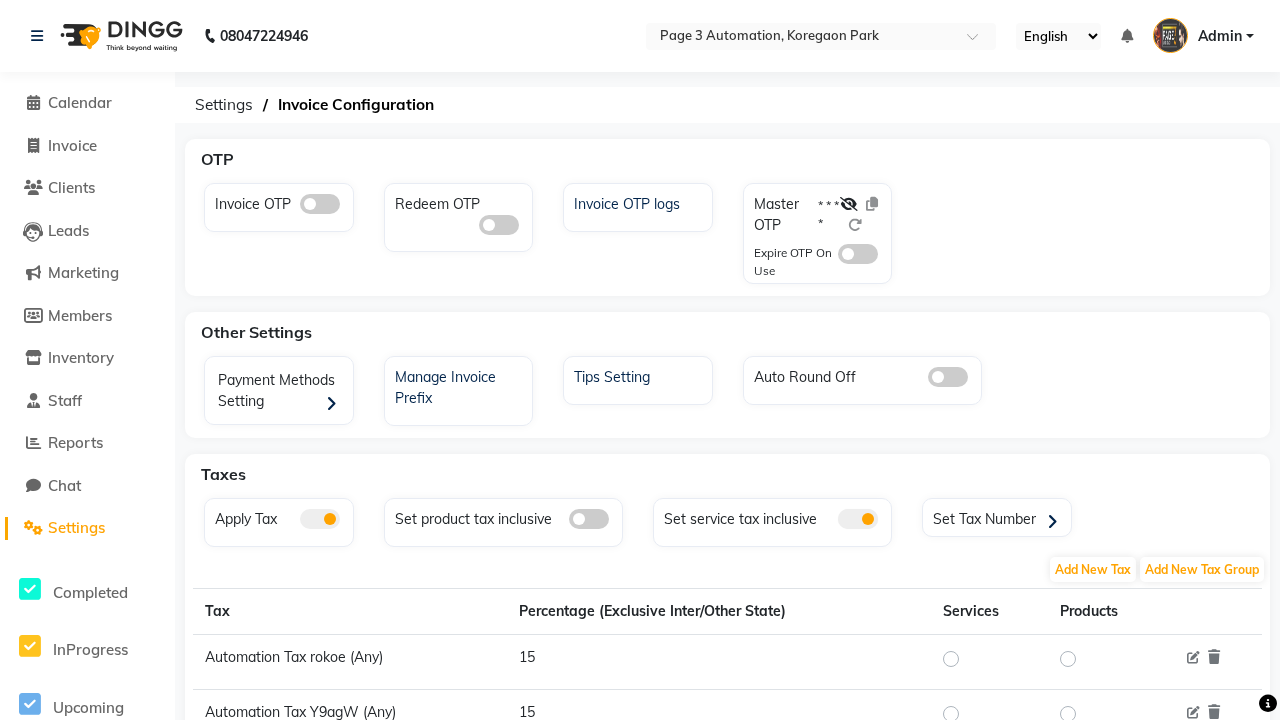 click 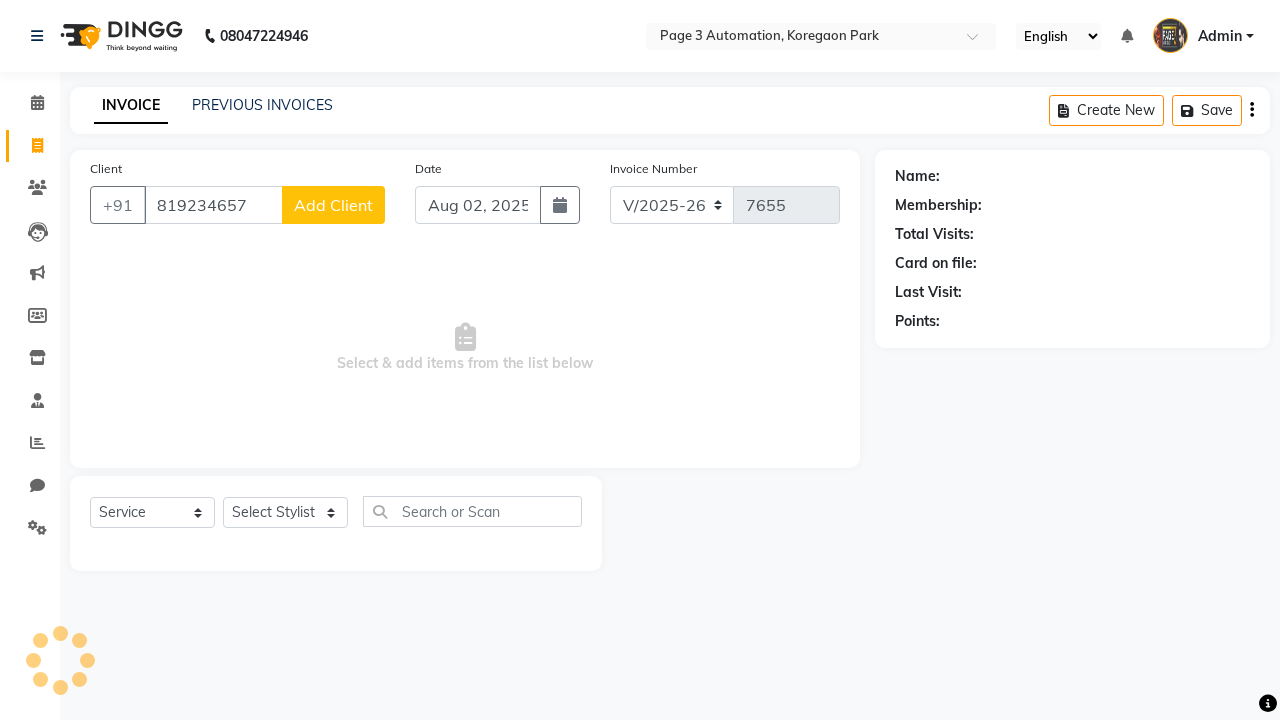 select on "2774" 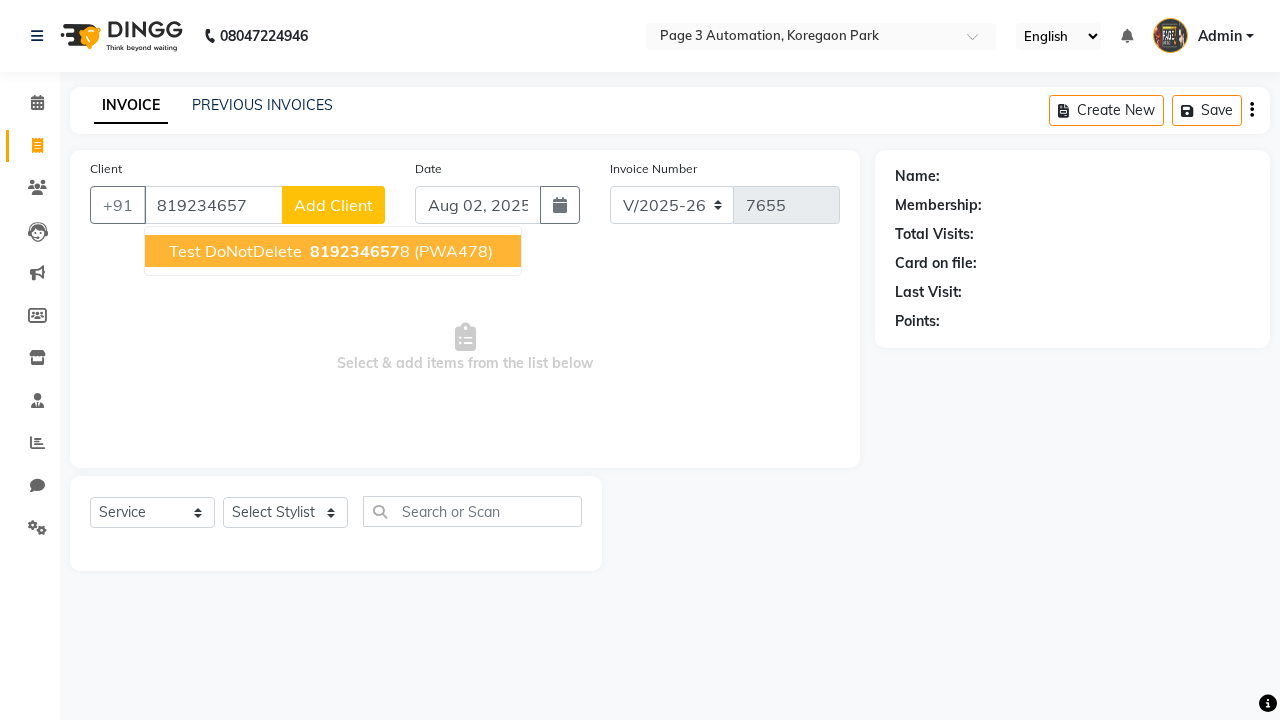 click on "819234657" at bounding box center (355, 251) 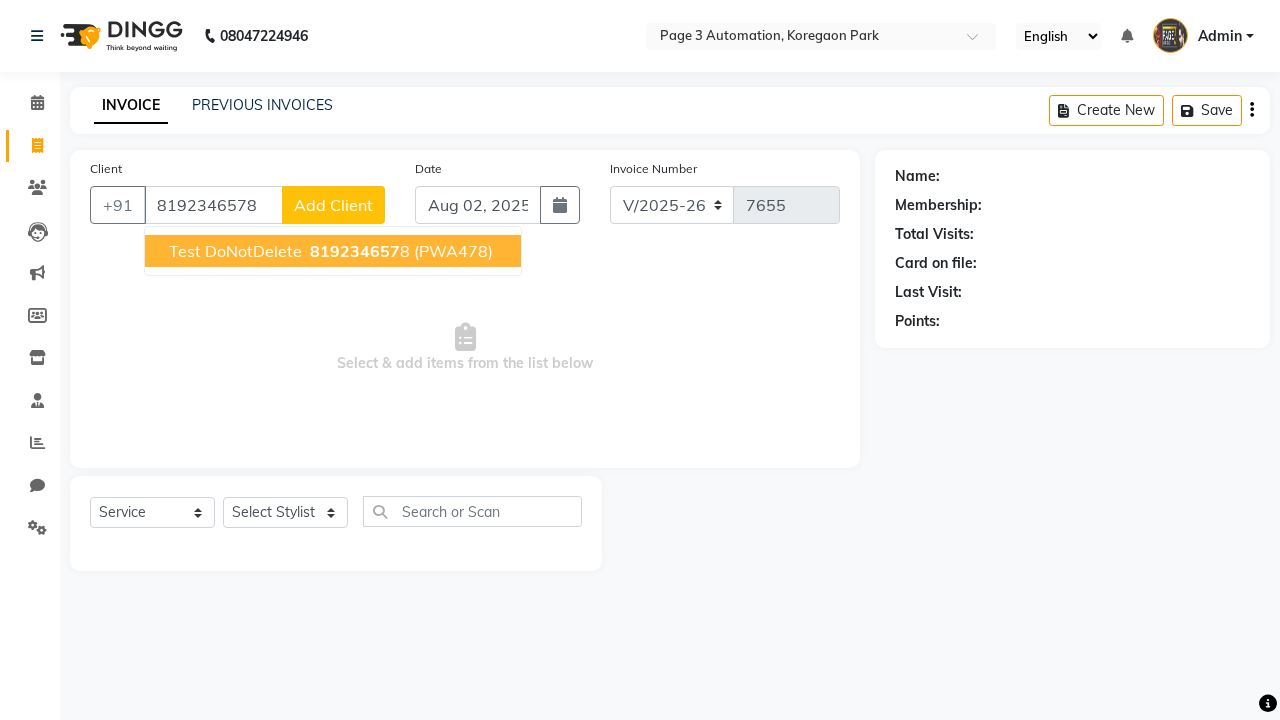 type on "8192346578" 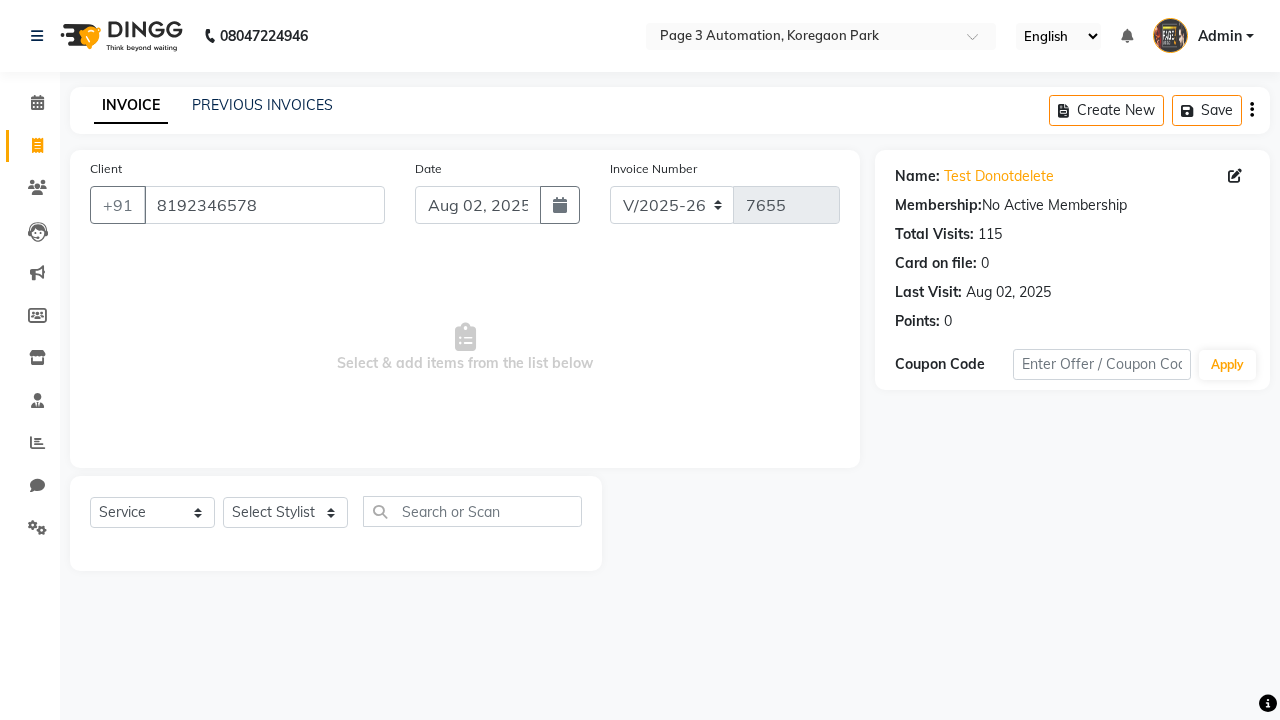 select on "71572" 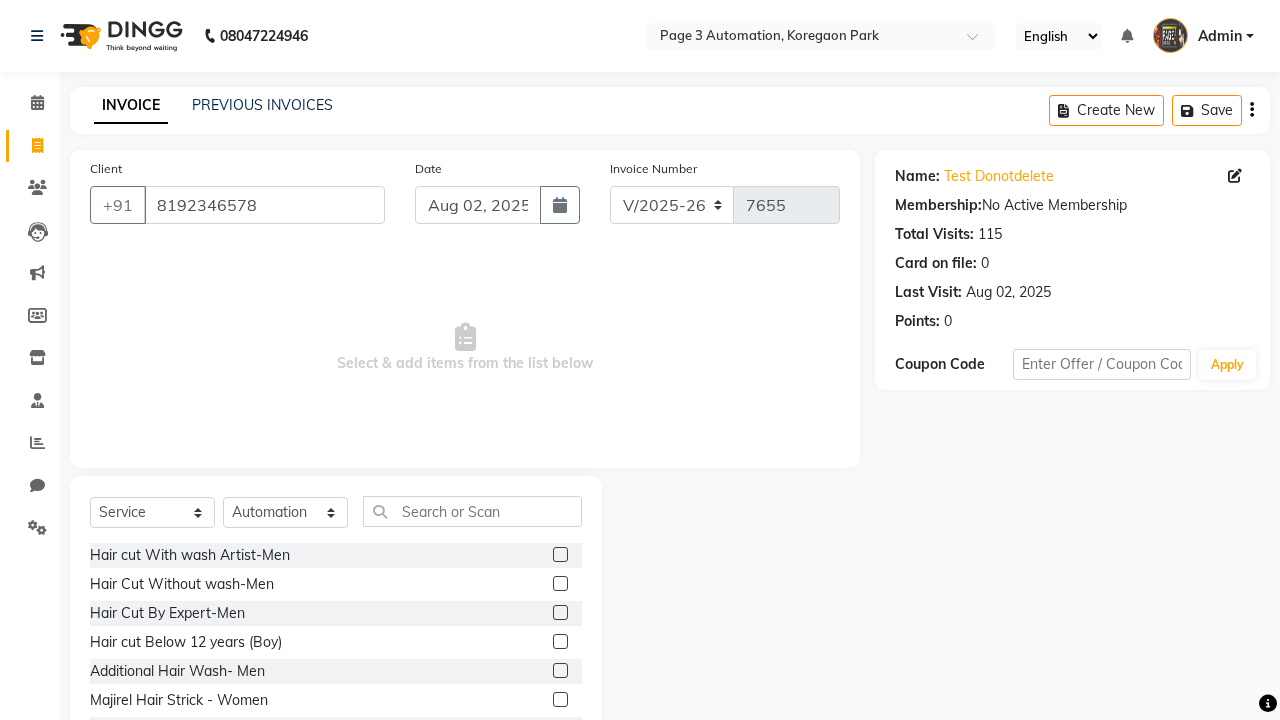 click 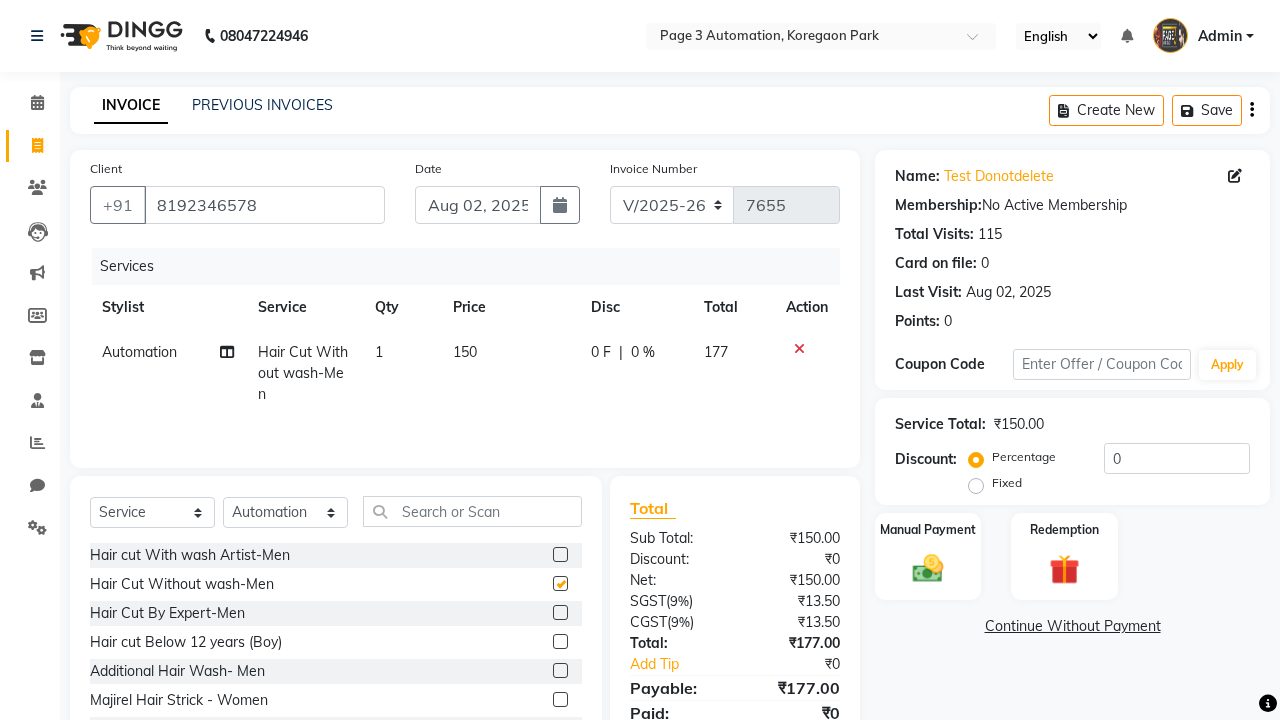 checkbox on "false" 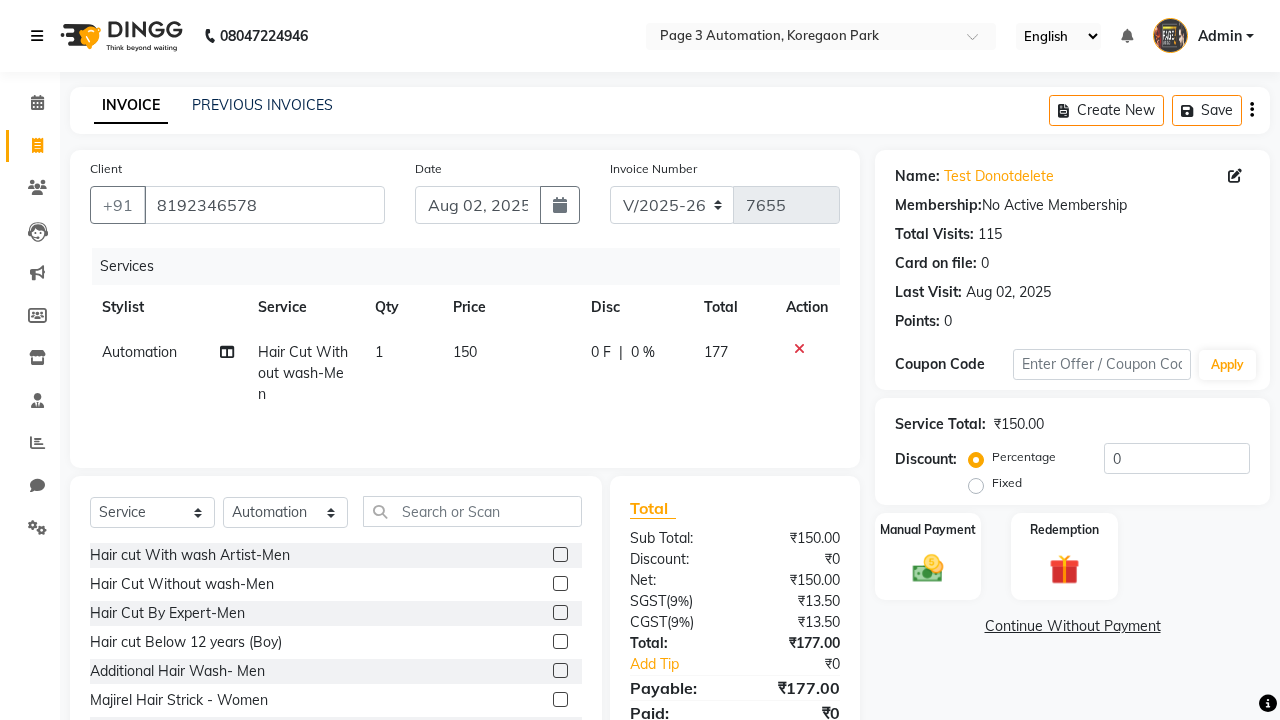 click at bounding box center [37, 36] 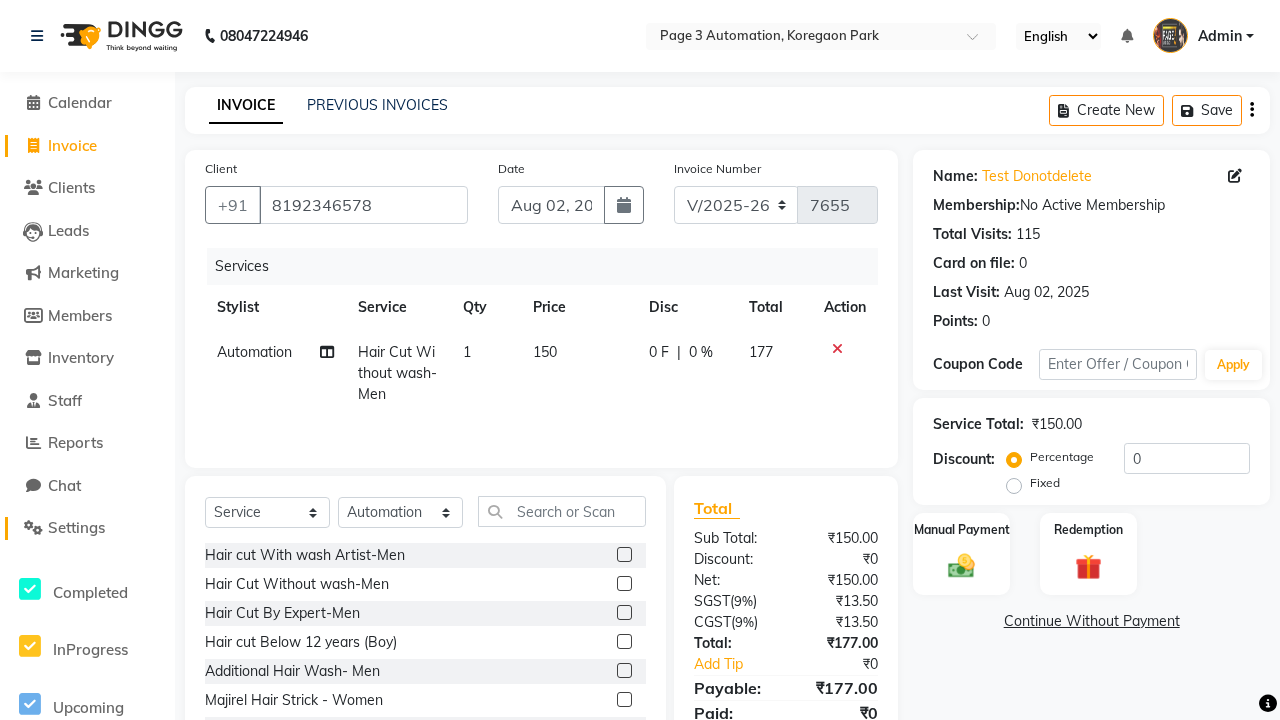click on "Settings" 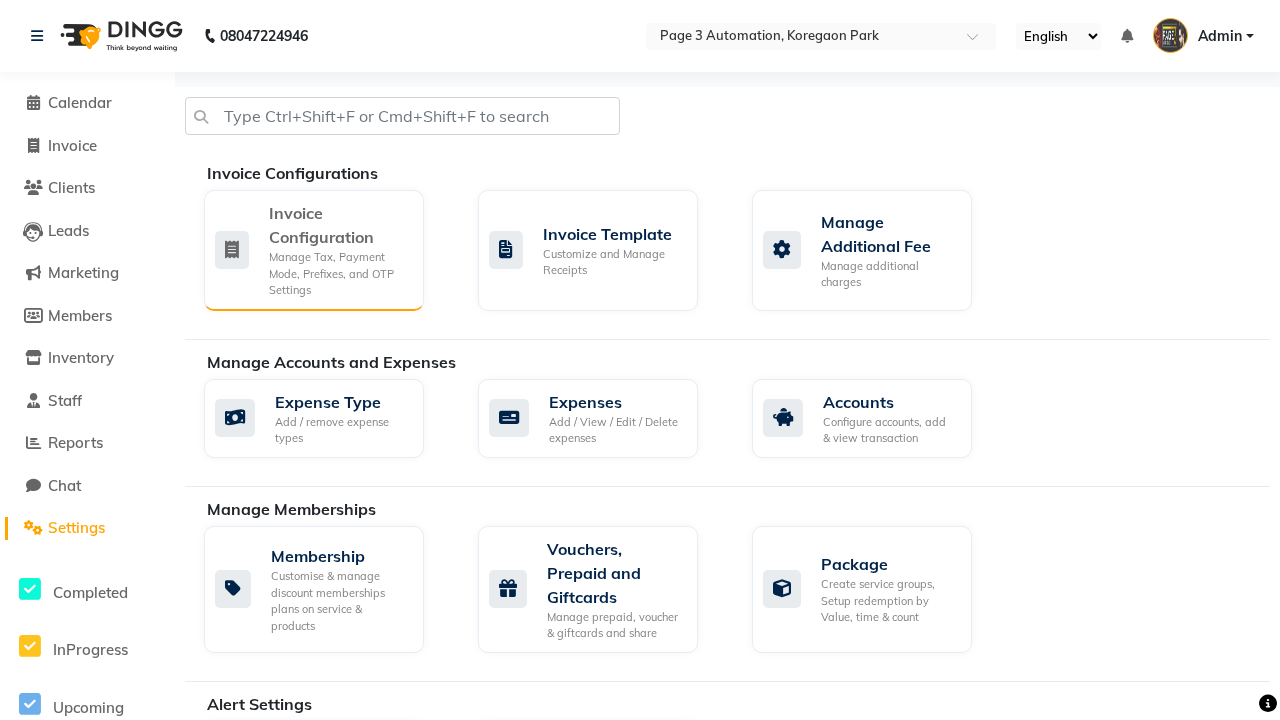 click on "Manage Tax, Payment Mode, Prefixes, and OTP Settings" 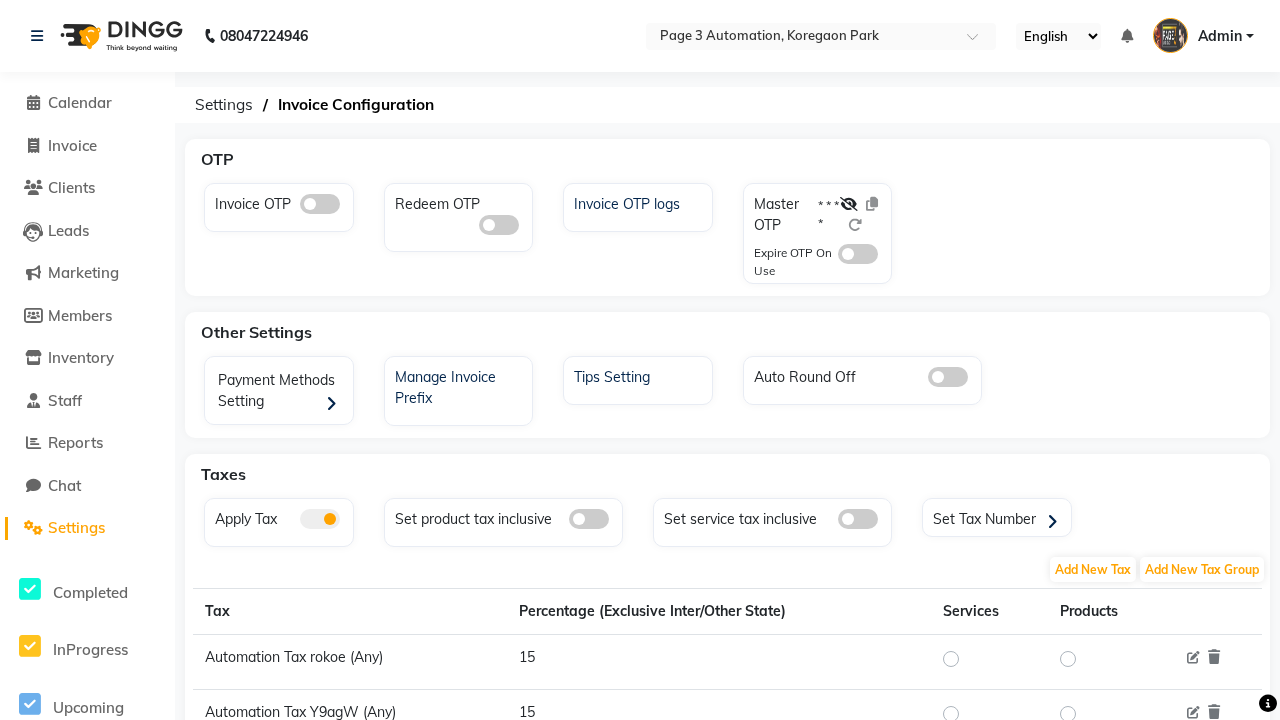 click 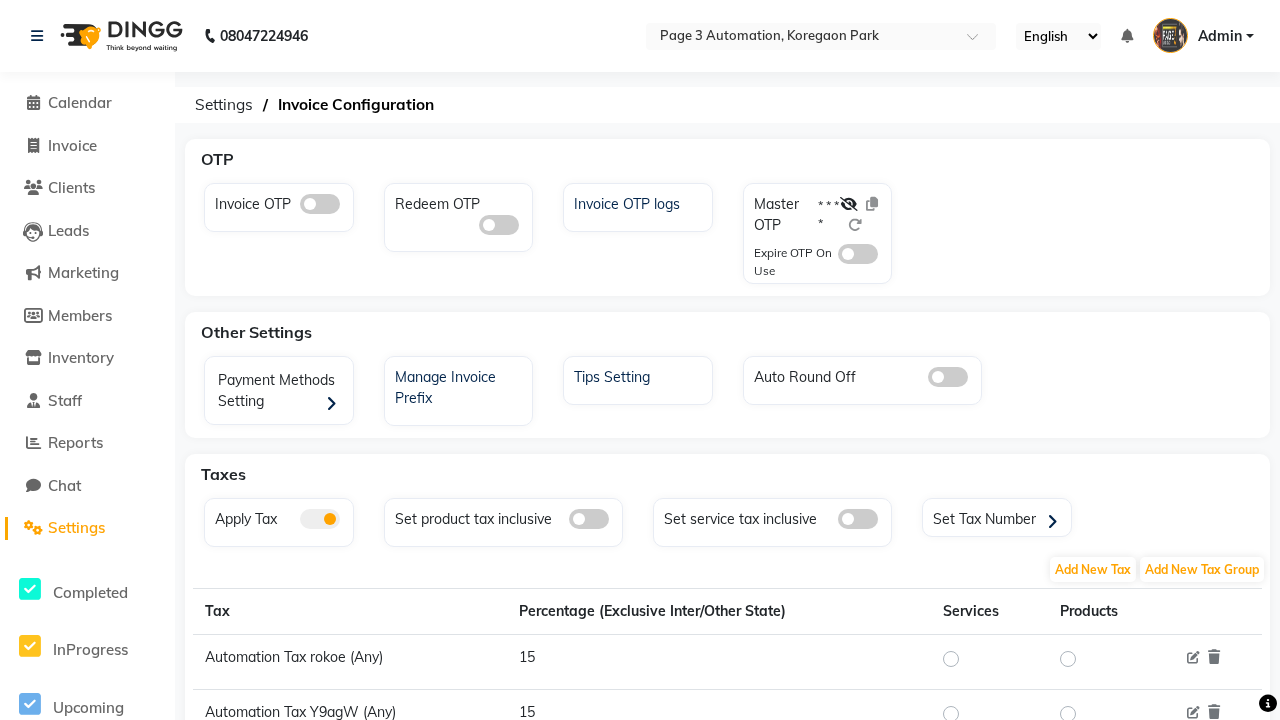 click 